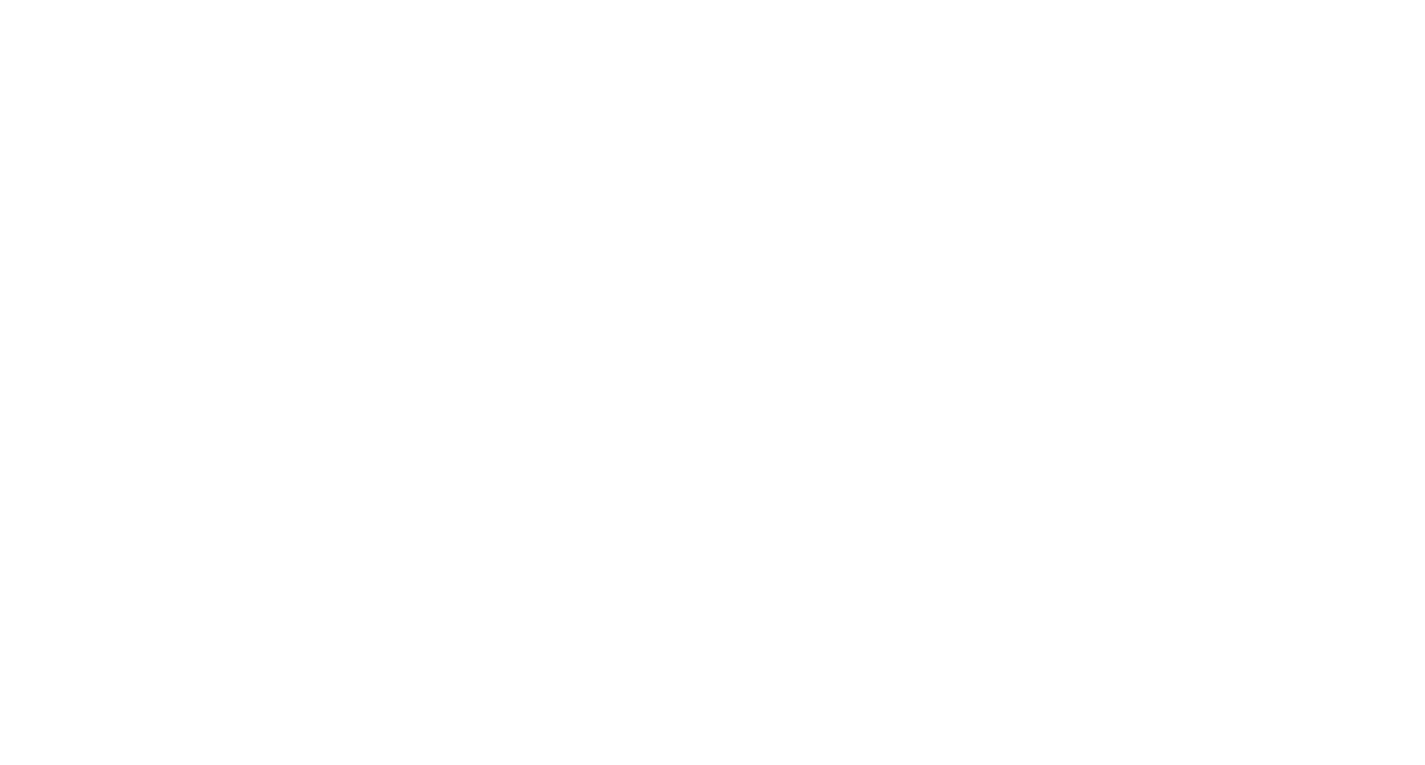 scroll, scrollTop: 0, scrollLeft: 0, axis: both 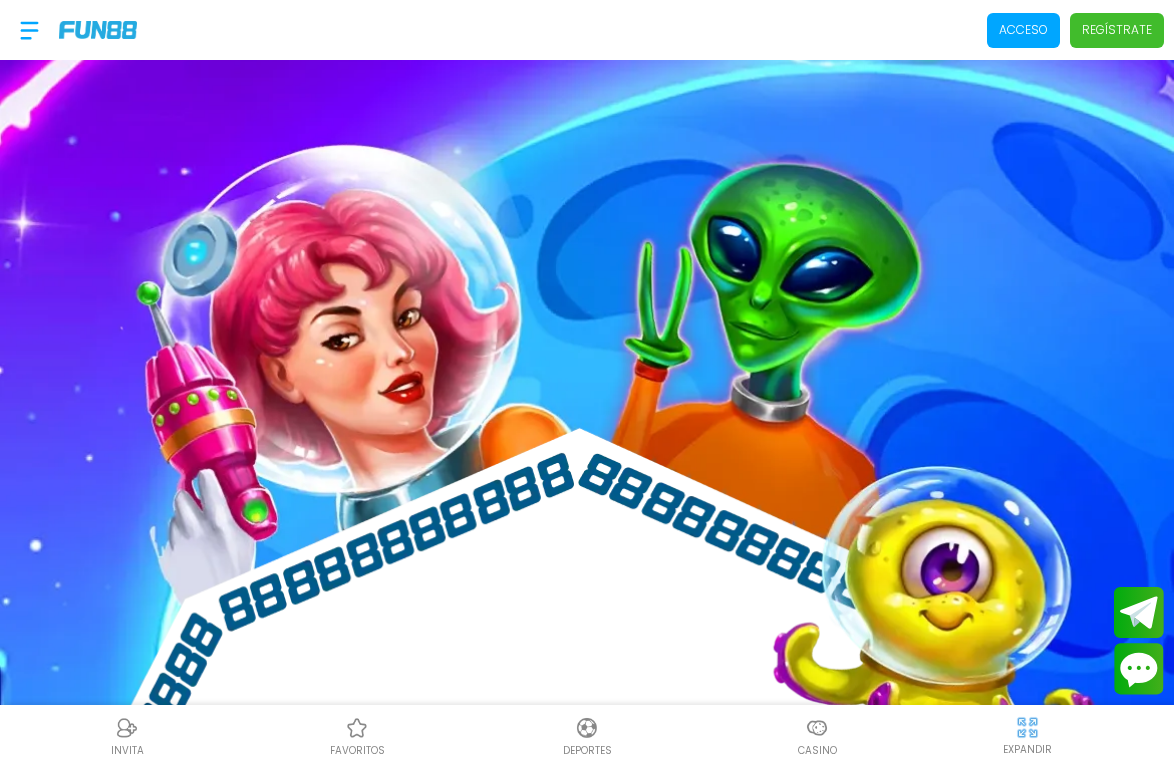 click at bounding box center [98, 29] 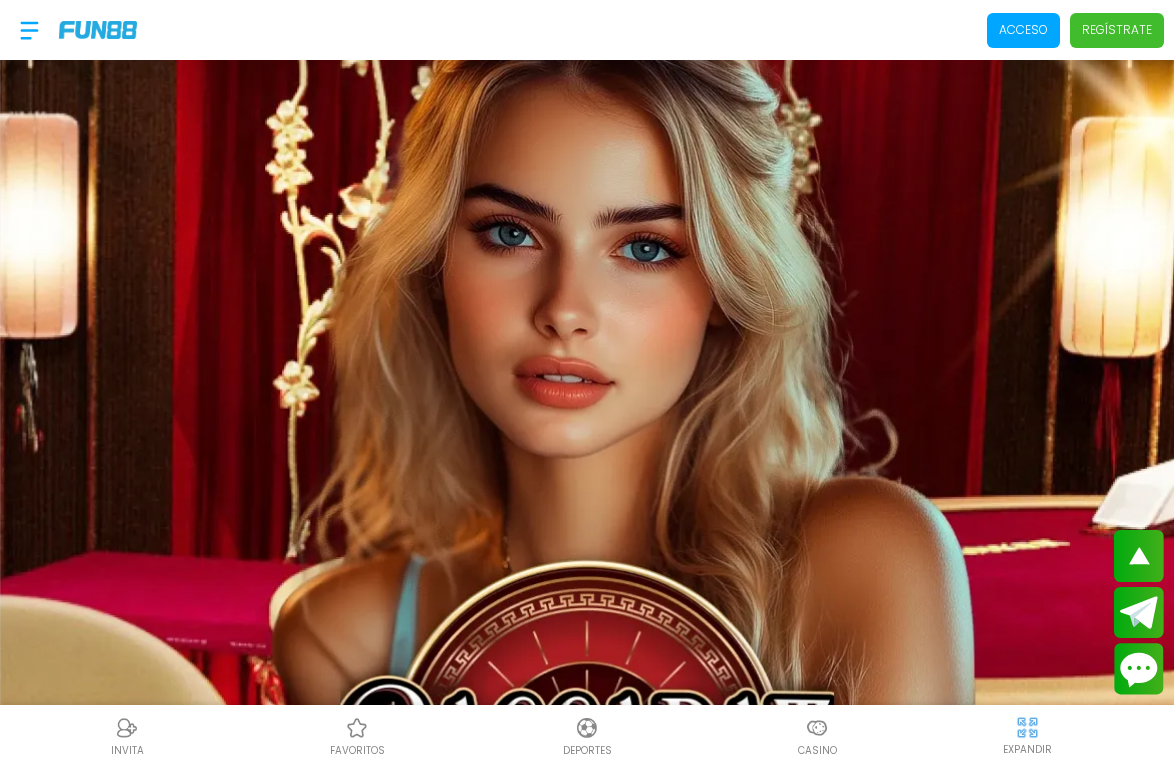 scroll, scrollTop: 0, scrollLeft: 0, axis: both 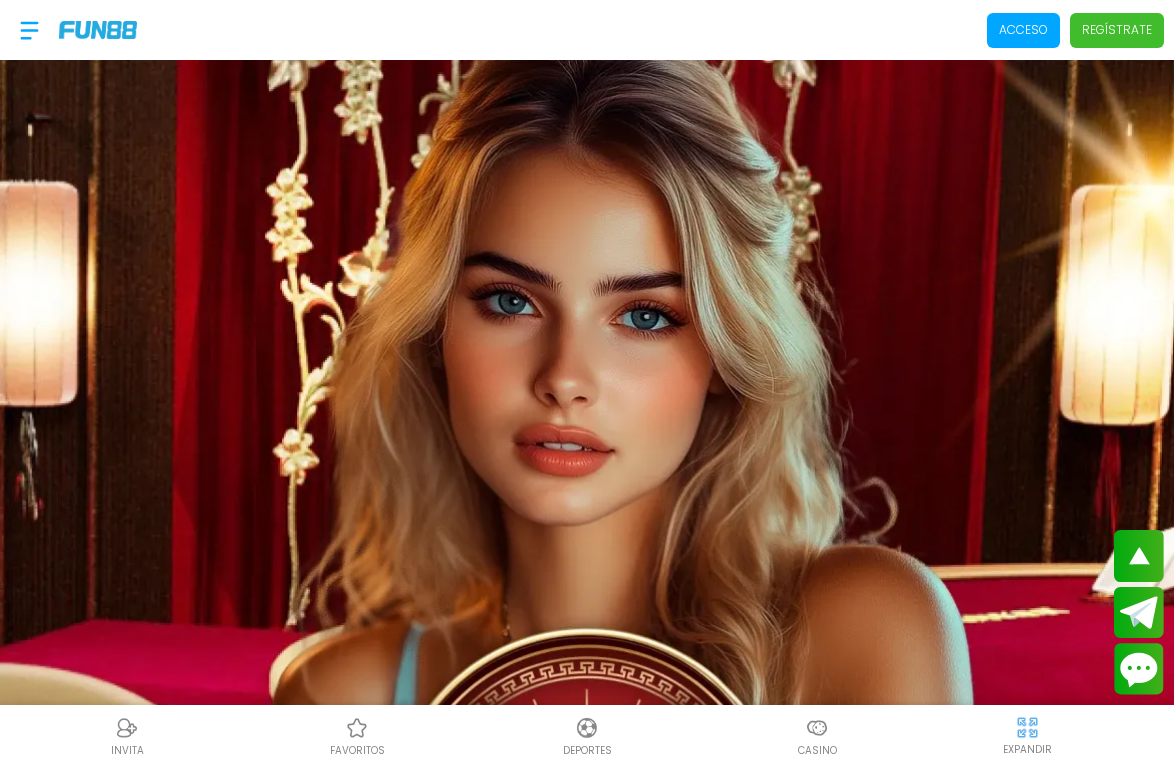 click at bounding box center (29, 30) 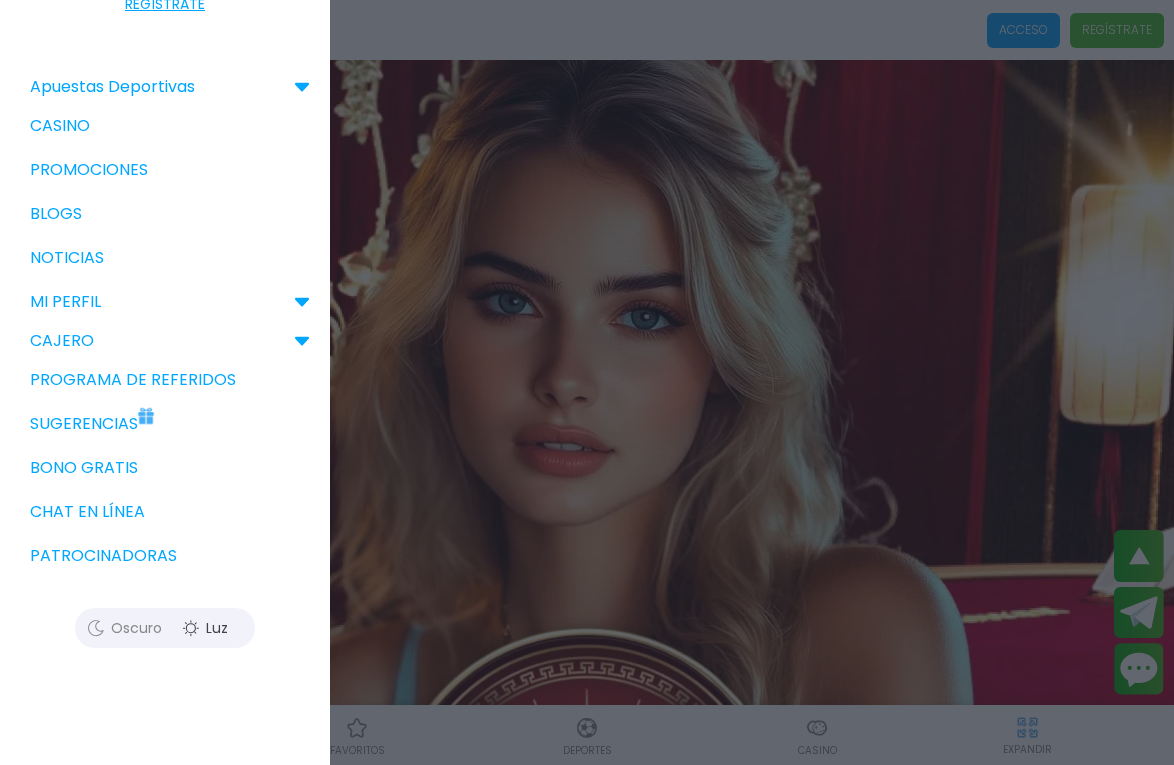 scroll, scrollTop: 135, scrollLeft: 0, axis: vertical 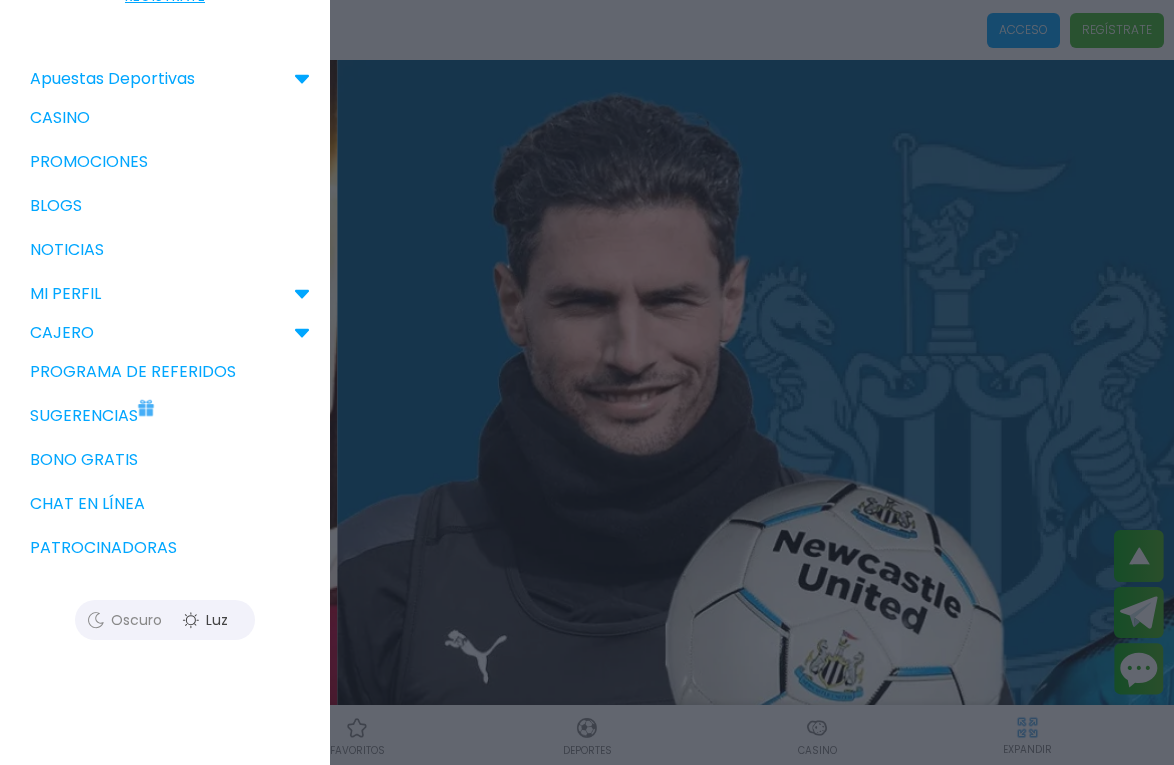 click on "Chat en línea" at bounding box center [165, 504] 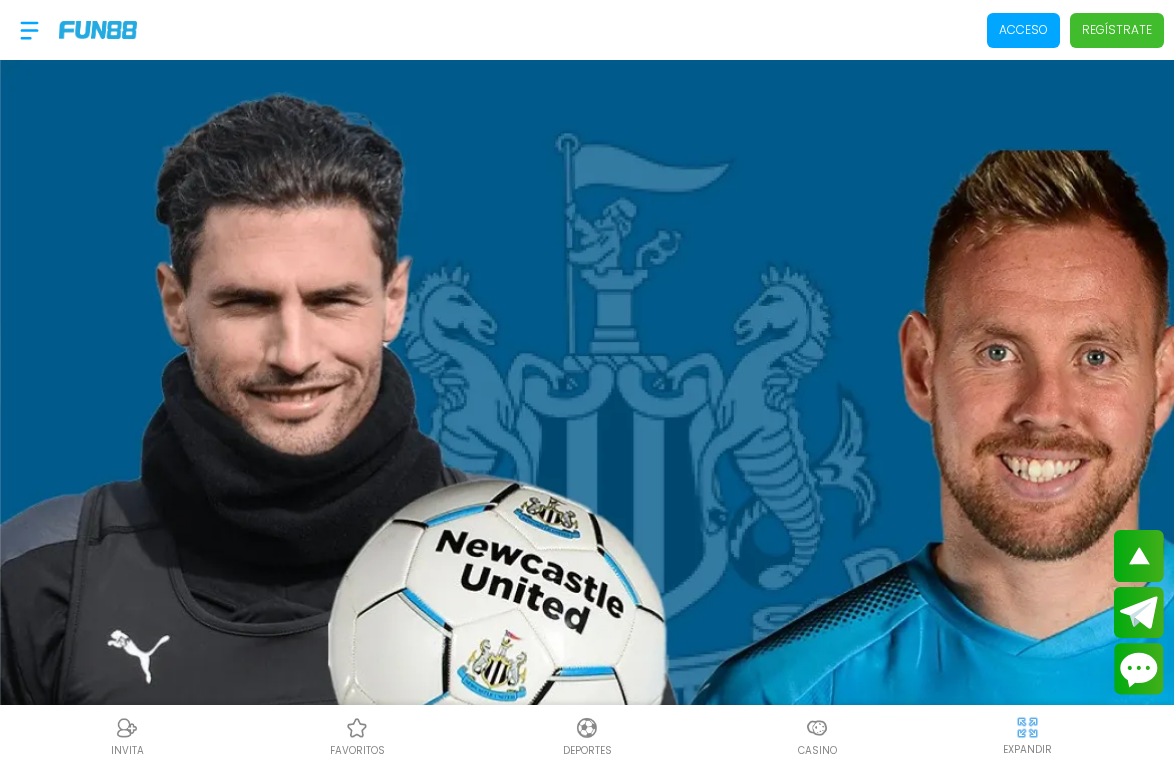 click at bounding box center (587, 873) 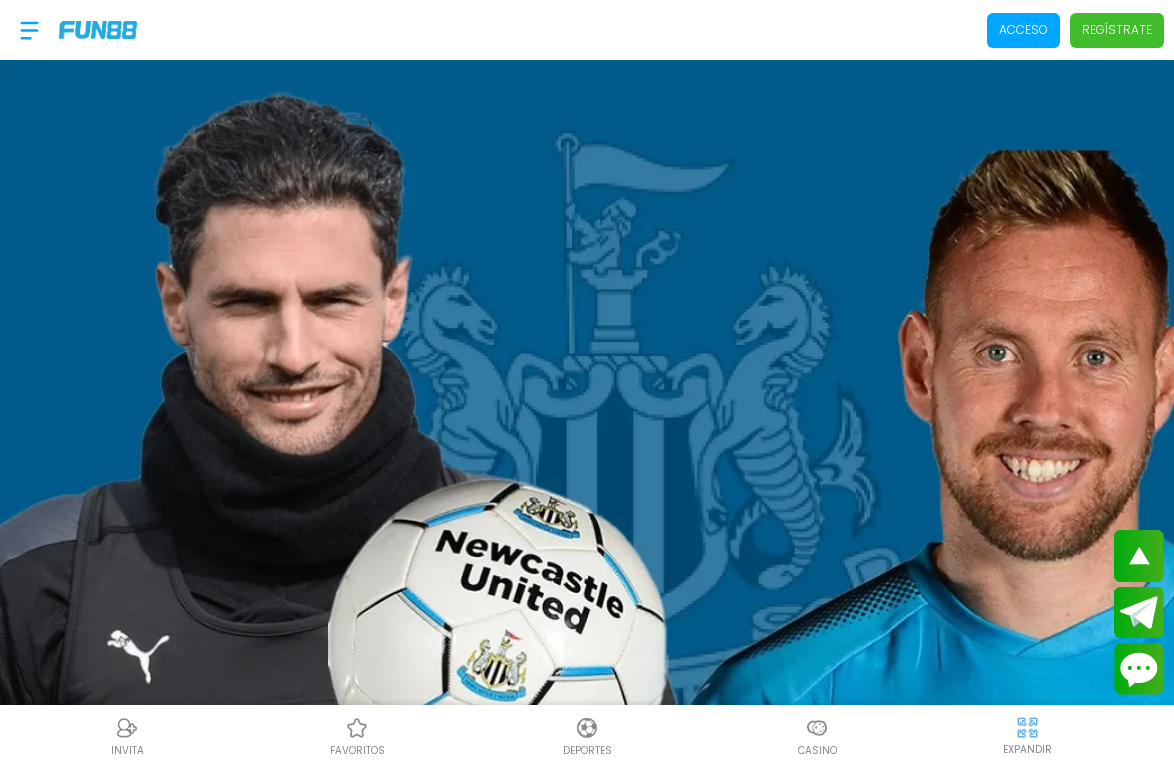 click at bounding box center [29, 30] 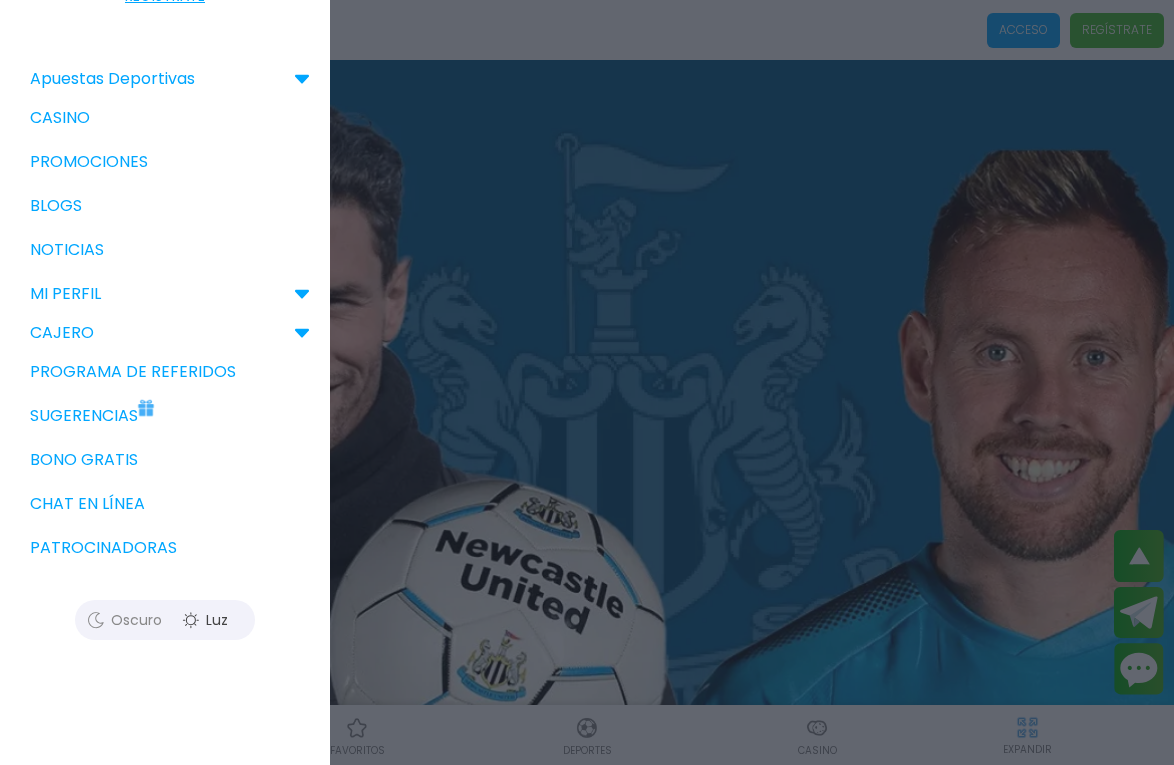 click at bounding box center [587, 382] 